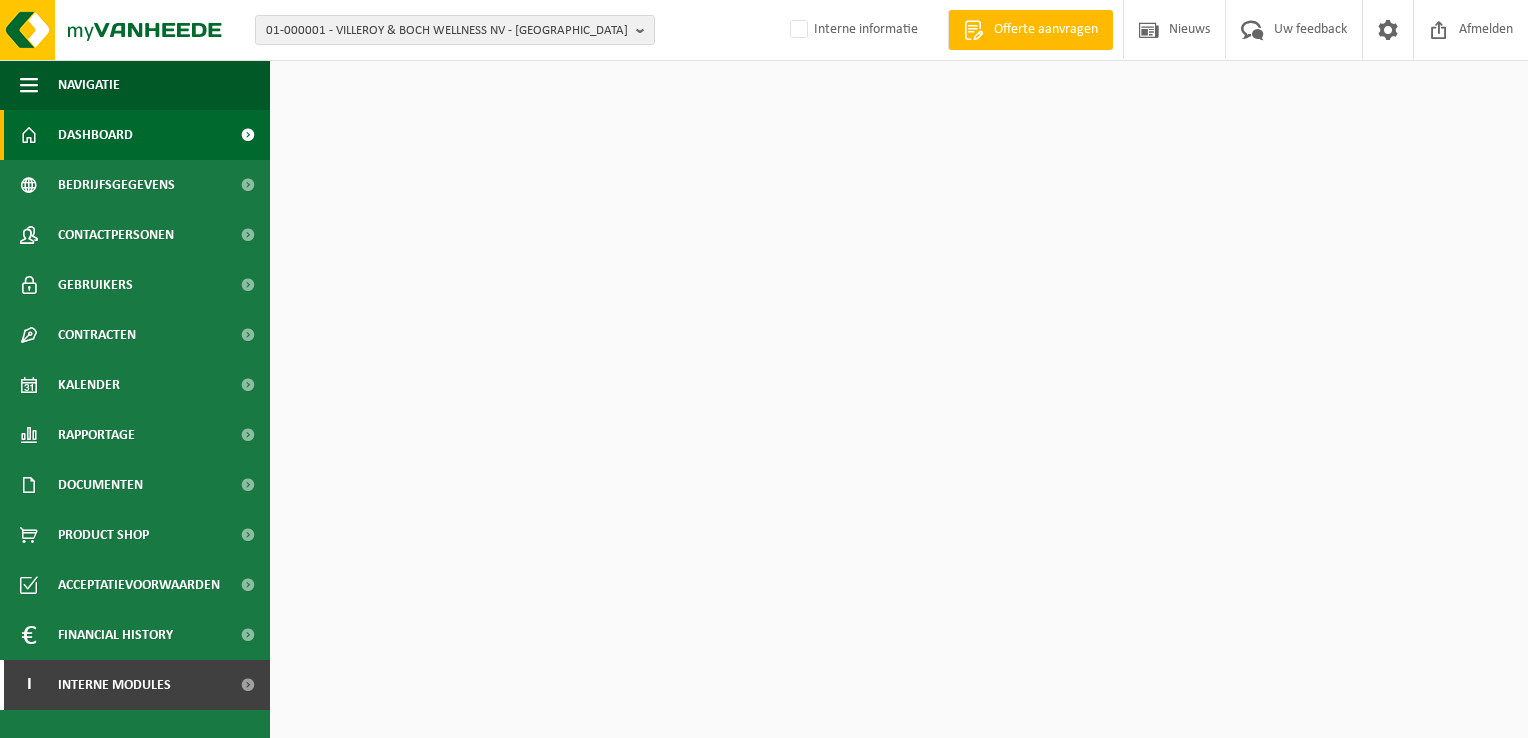 scroll, scrollTop: 0, scrollLeft: 0, axis: both 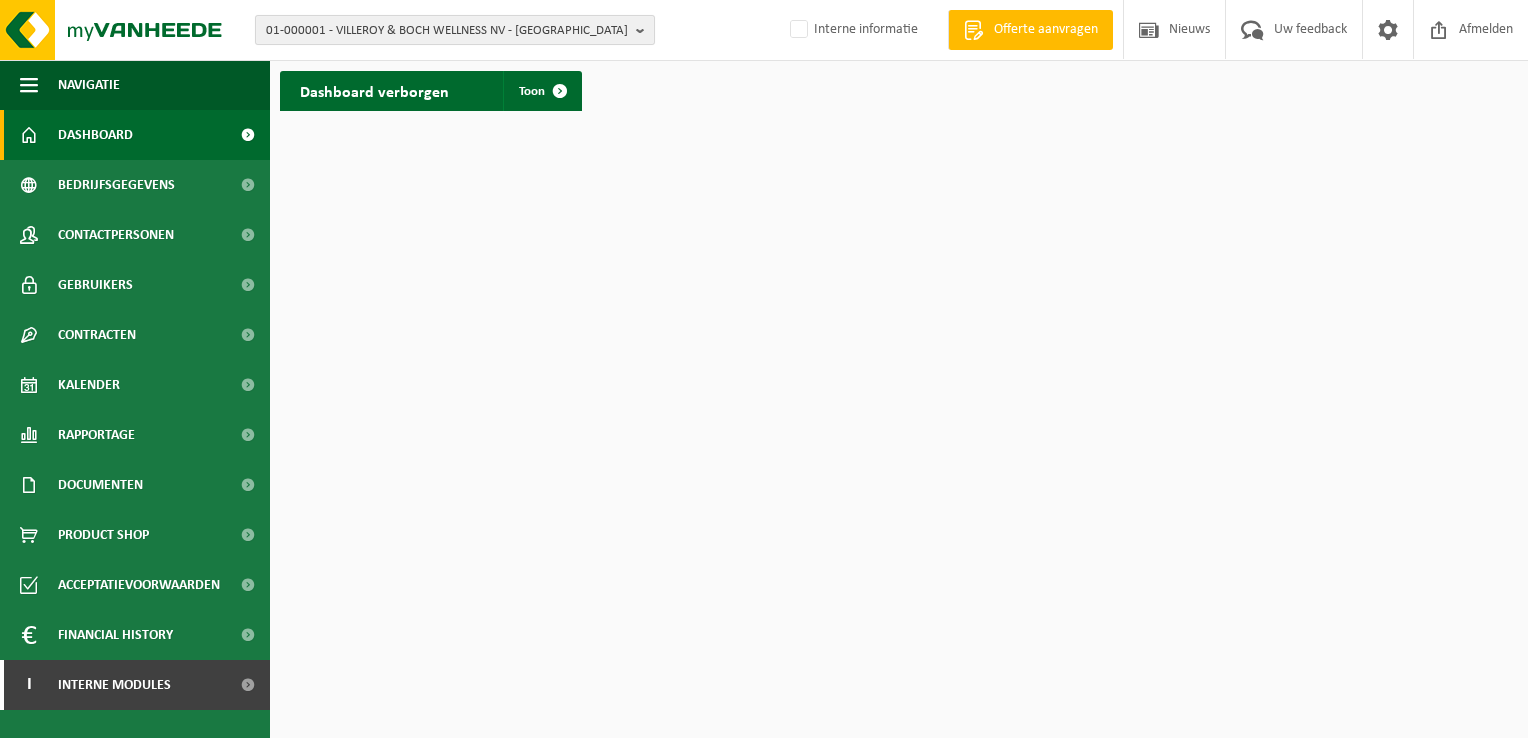 click at bounding box center (645, 30) 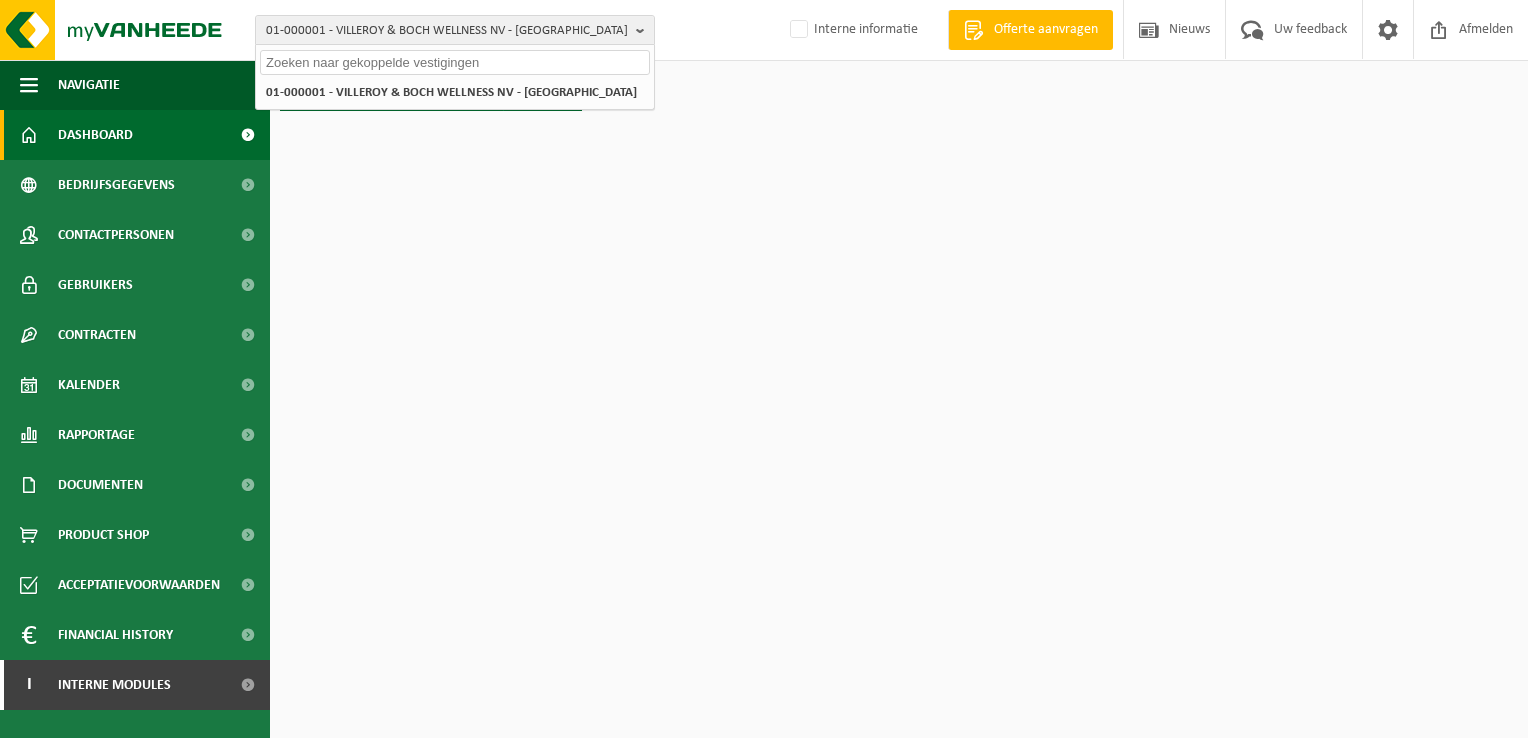 click at bounding box center (455, 62) 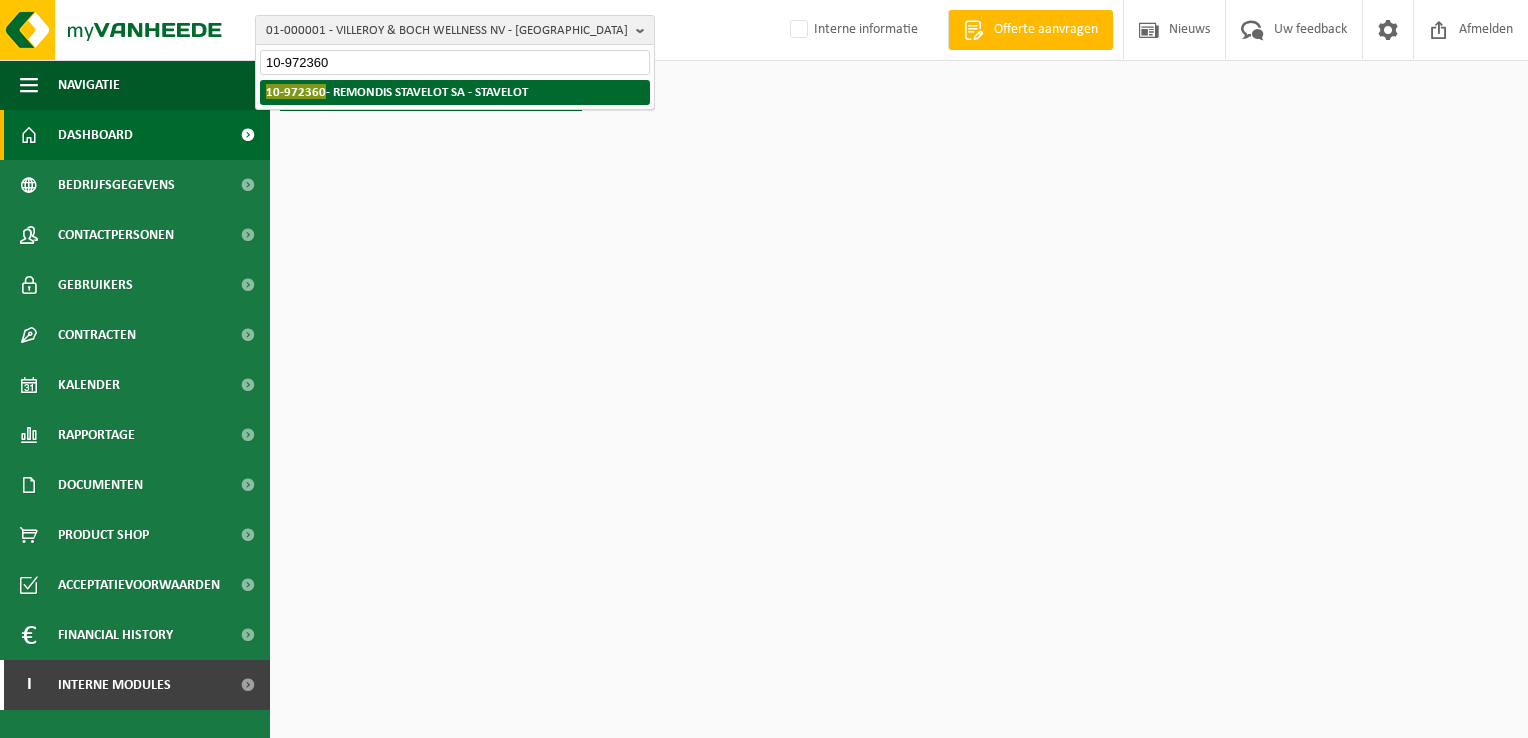 type on "10-972360" 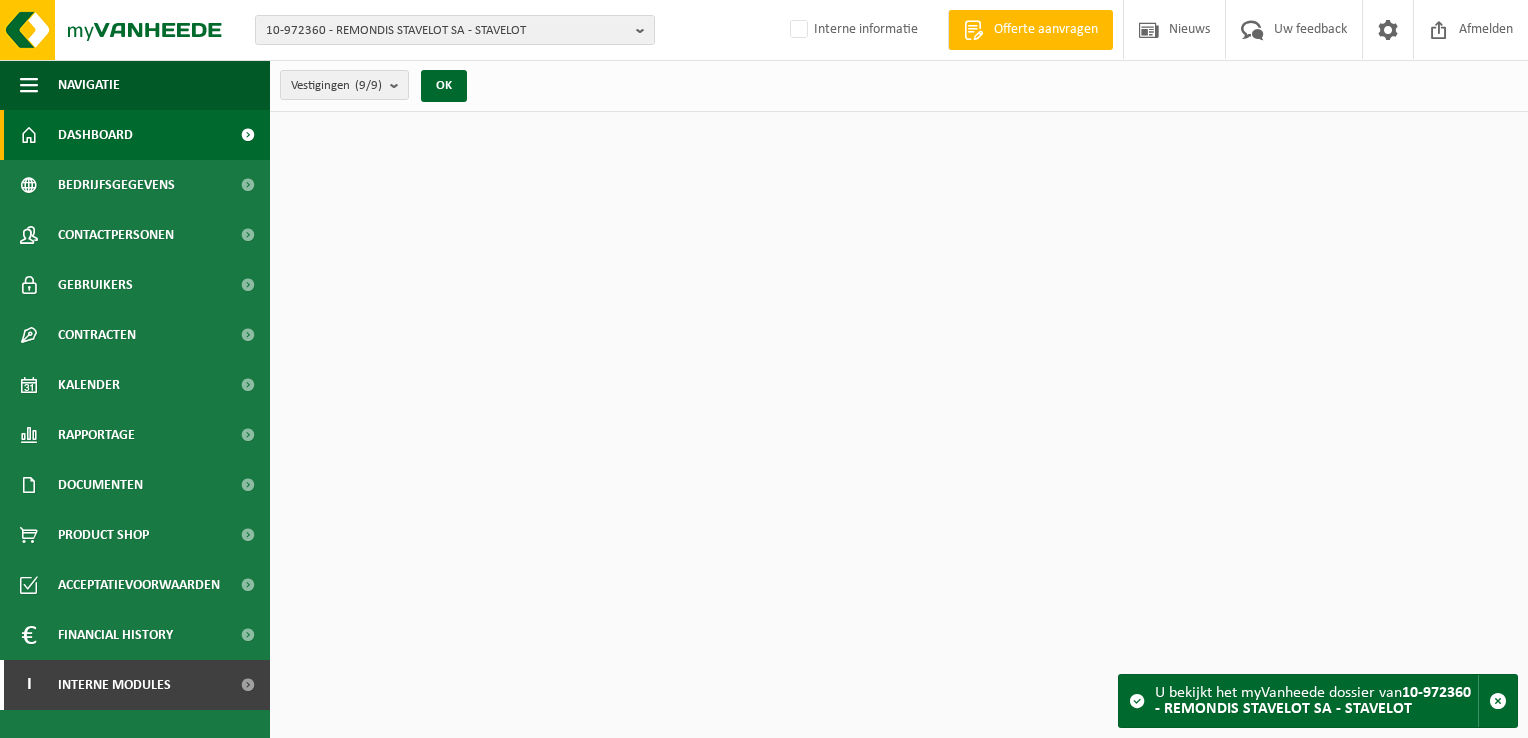 scroll, scrollTop: 0, scrollLeft: 0, axis: both 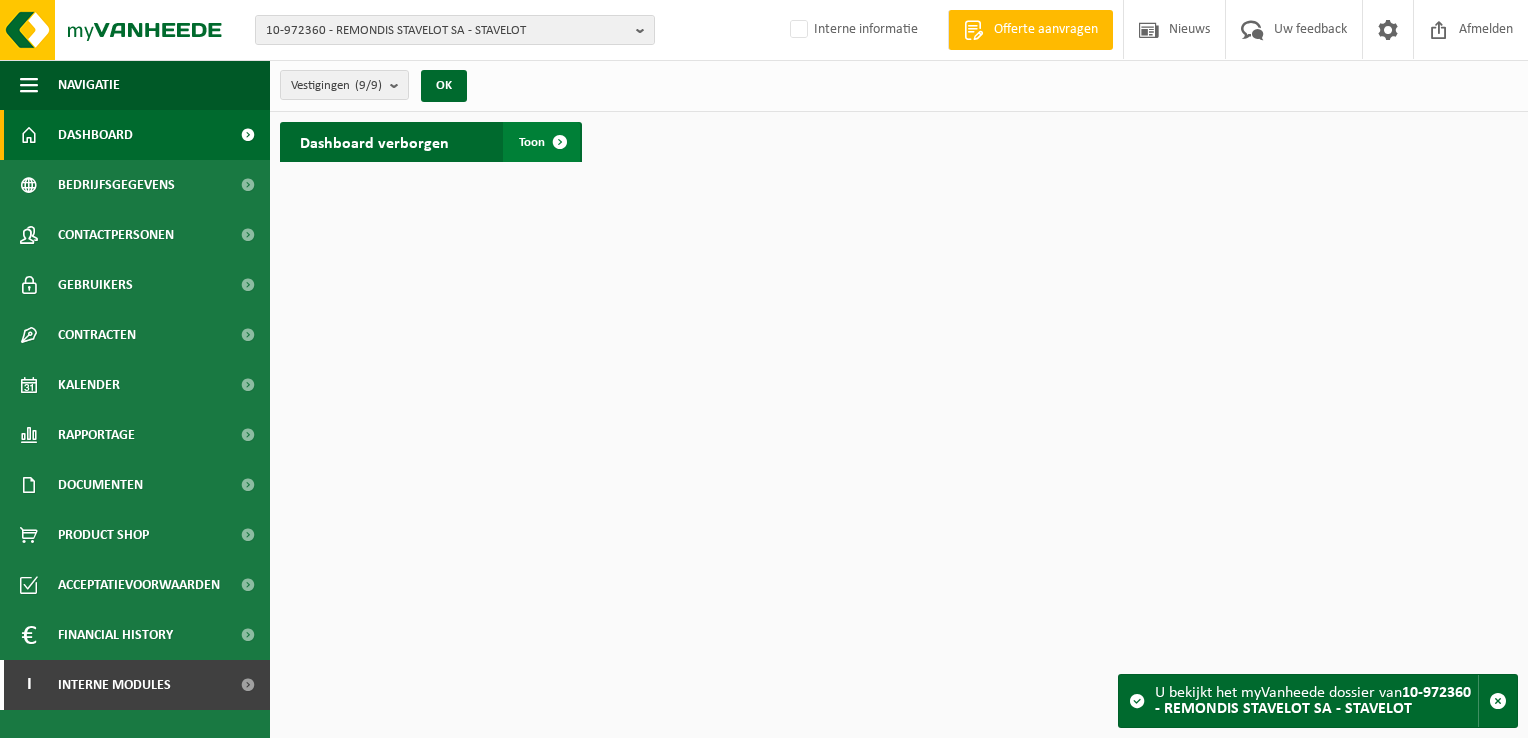 click at bounding box center [560, 142] 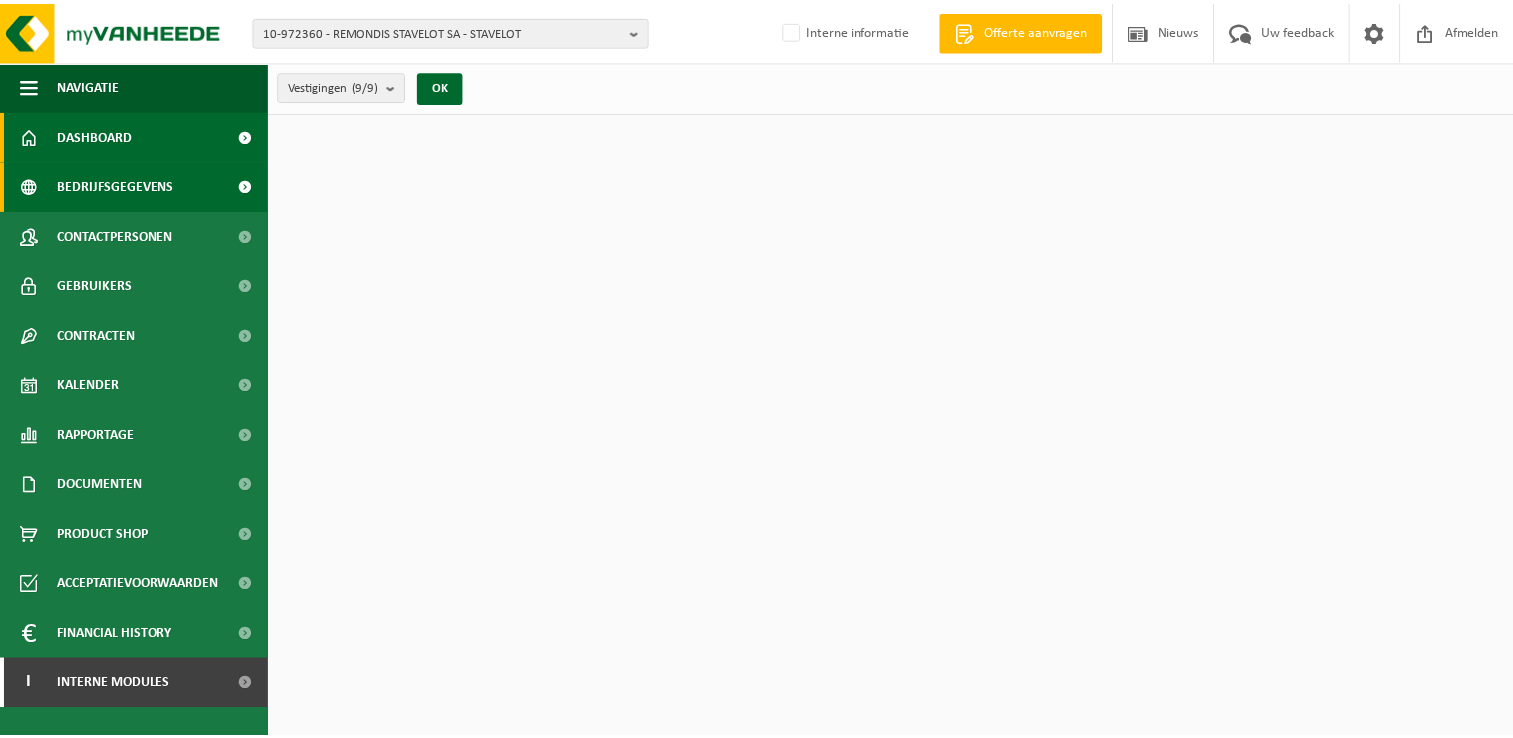 scroll, scrollTop: 0, scrollLeft: 0, axis: both 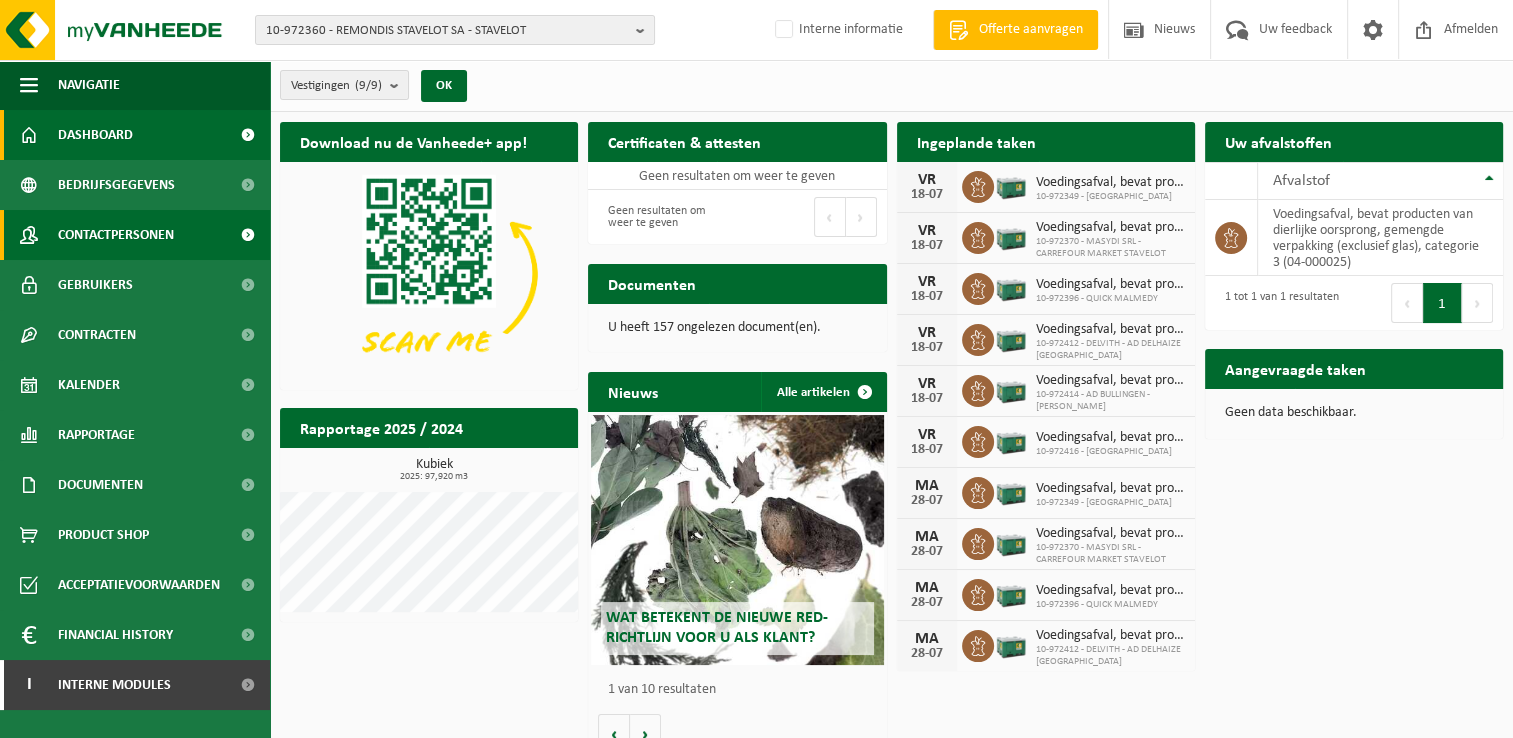 click on "Contactpersonen" at bounding box center [116, 235] 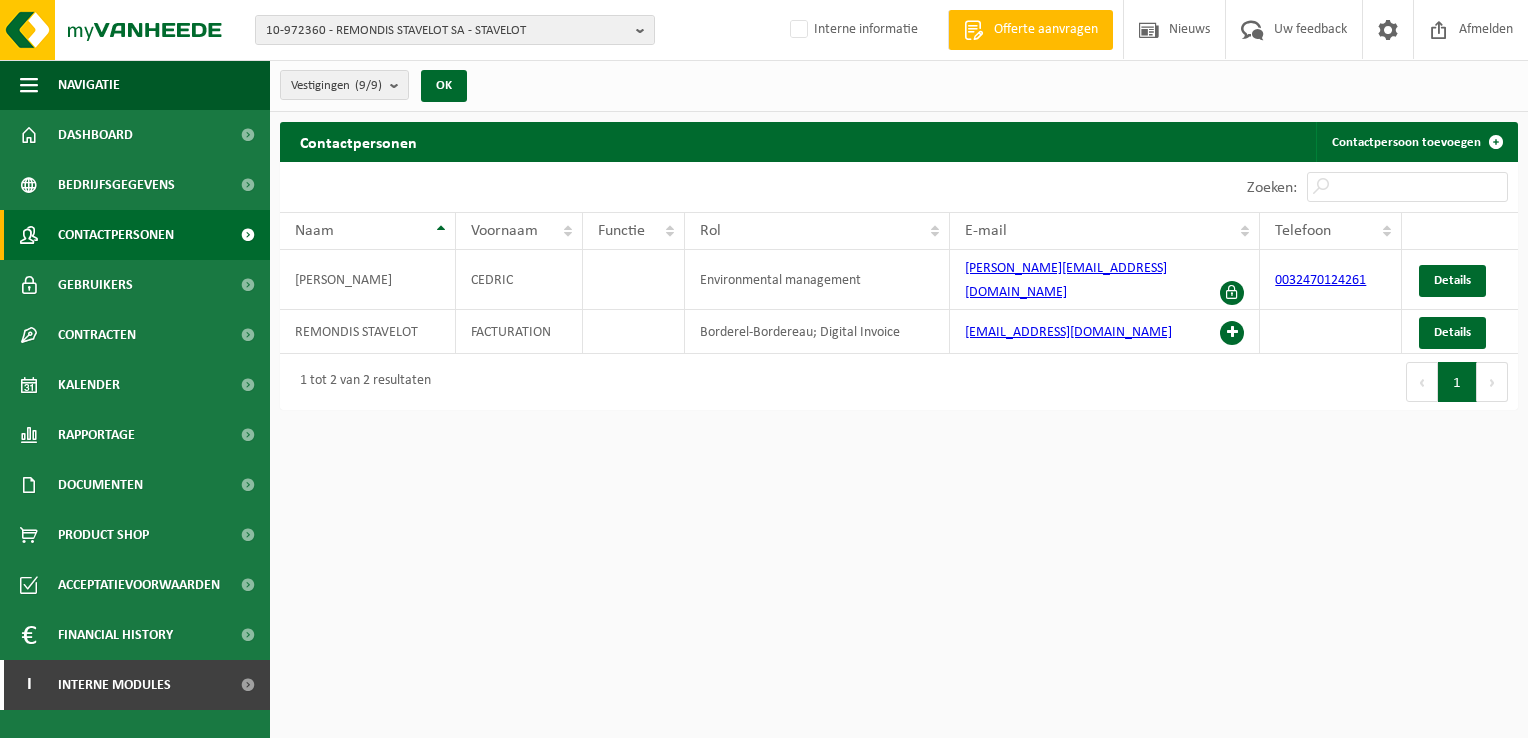 scroll, scrollTop: 0, scrollLeft: 0, axis: both 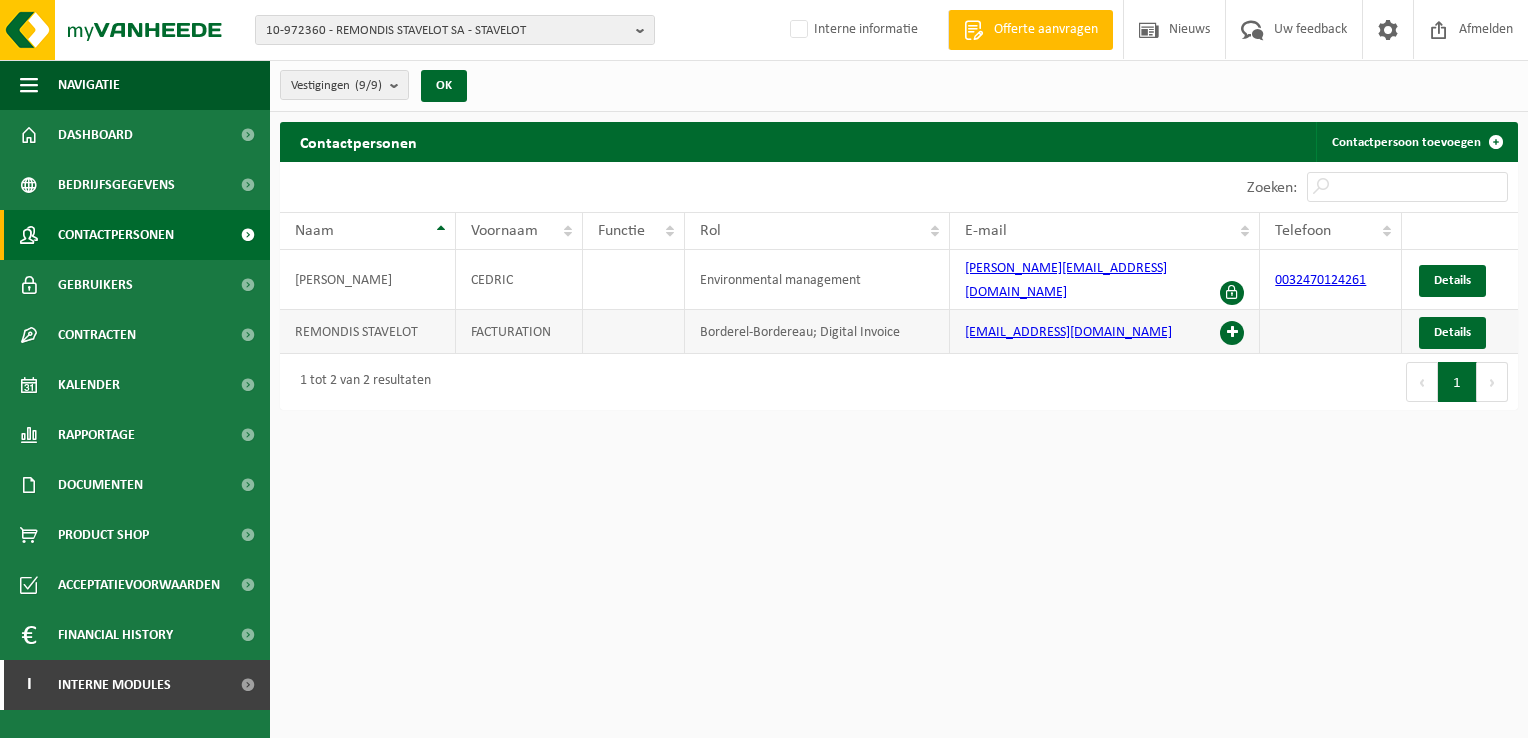 drag, startPoint x: 954, startPoint y: 325, endPoint x: 1191, endPoint y: 322, distance: 237.01898 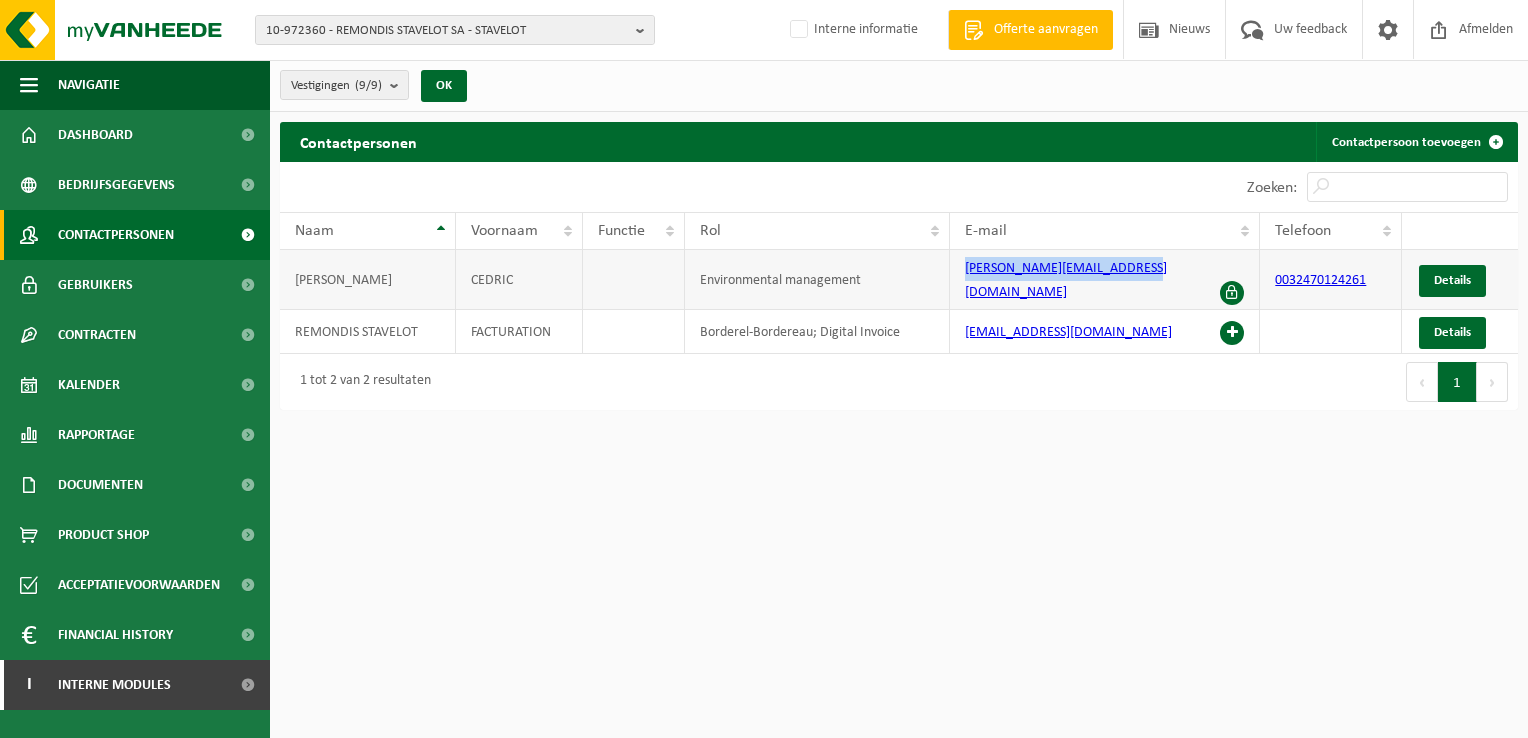 drag, startPoint x: 958, startPoint y: 274, endPoint x: 1160, endPoint y: 266, distance: 202.15836 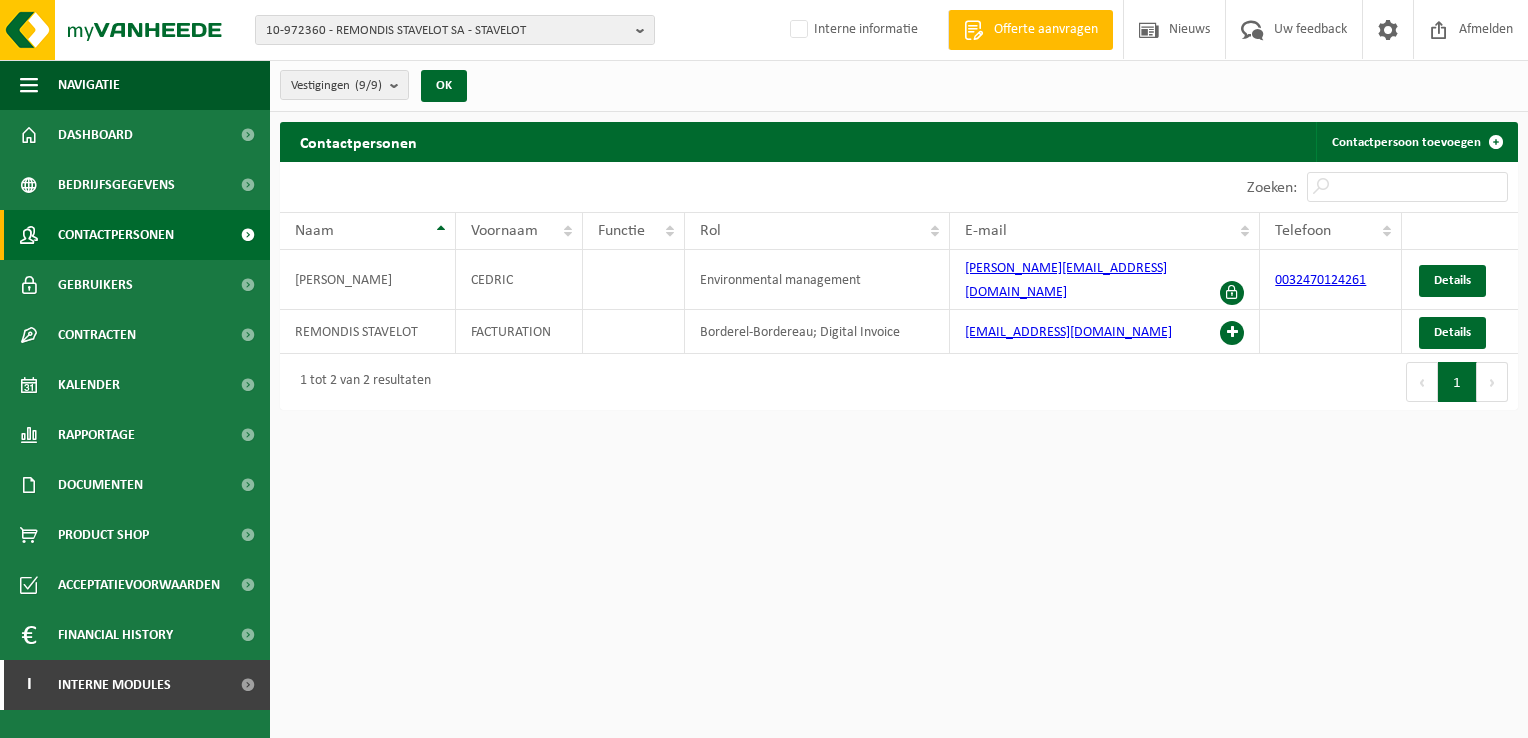 click on "10-972360 - REMONDIS STAVELOT SA - STAVELOT                           10-972360 - REMONDIS STAVELOT SA - STAVELOT 10-972414 - AD [GEOGRAPHIC_DATA] - [GEOGRAPHIC_DATA][PERSON_NAME] - [GEOGRAPHIC_DATA] 10-972416 - [GEOGRAPHIC_DATA] DE [GEOGRAPHIC_DATA] - [GEOGRAPHIC_DATA] 10-972412 - [GEOGRAPHIC_DATA] - [GEOGRAPHIC_DATA] - [GEOGRAPHIC_DATA] 10-981619 - INTERMARCHE SPRIMONT - SPRIMONT 10-972370 - MASYDI SRL - CARREFOUR MARKET STAVELOT - STAVELOT 10-972349 - [GEOGRAPHIC_DATA] - SOURBRODT 10-972411 - PASTIFICIO BELMONTESE SPRL - CASA ET GUSTO DA [DATE] - SOUMAGNE 10-972396 - QUICK MALMEDY - MALMEDY                                         Interne informatie      Welkom  [GEOGRAPHIC_DATA][PERSON_NAME]         Offerte aanvragen         Nieuws         Uw feedback               Afmelden                     Navigatie                 Offerte aanvragen         Nieuws         Uw feedback               Afmelden                 Dashboard               Bedrijfsgegevens               Contactpersonen               Gebruikers               Contracten               Actieve contracten" at bounding box center [764, 369] 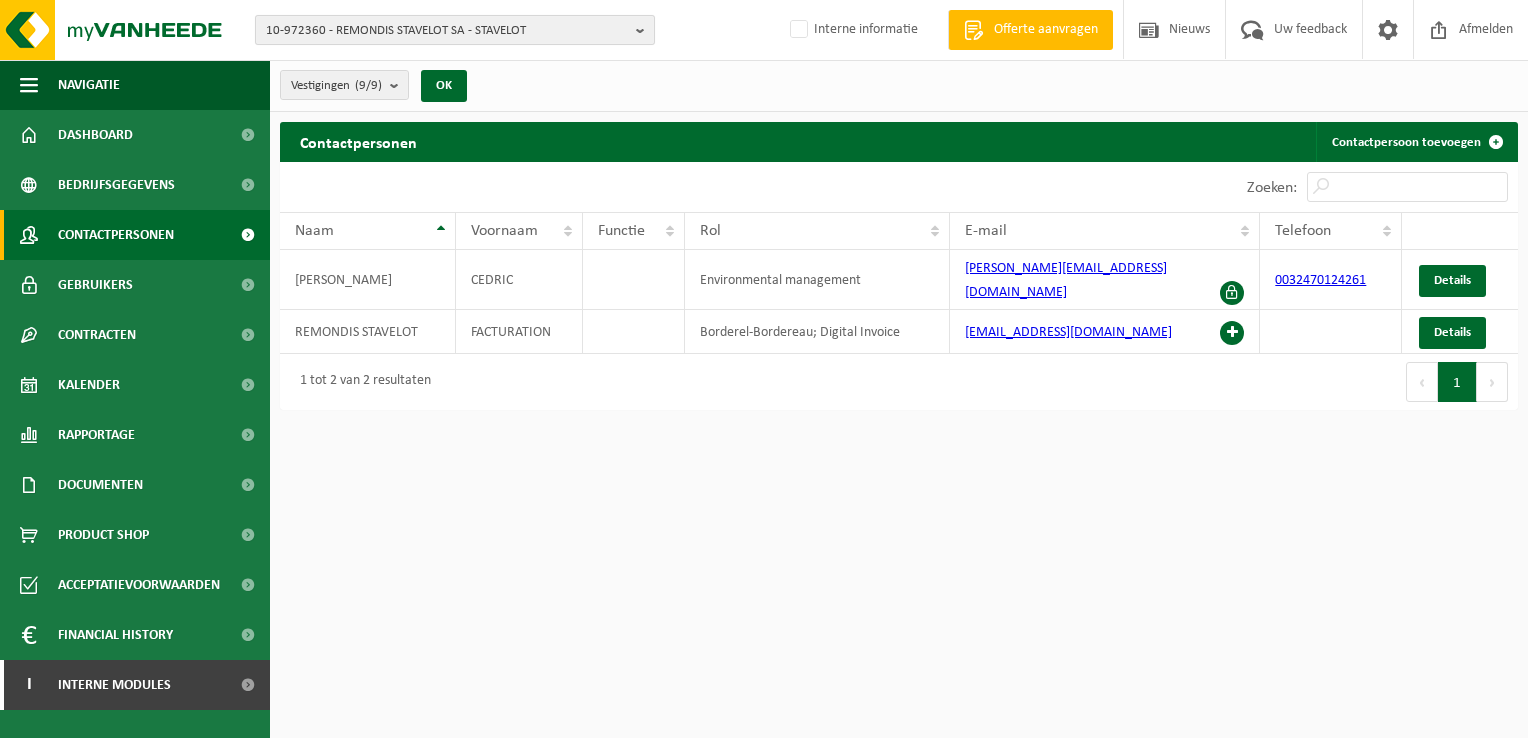 click on "10-972360 - REMONDIS STAVELOT SA - STAVELOT" at bounding box center [455, 30] 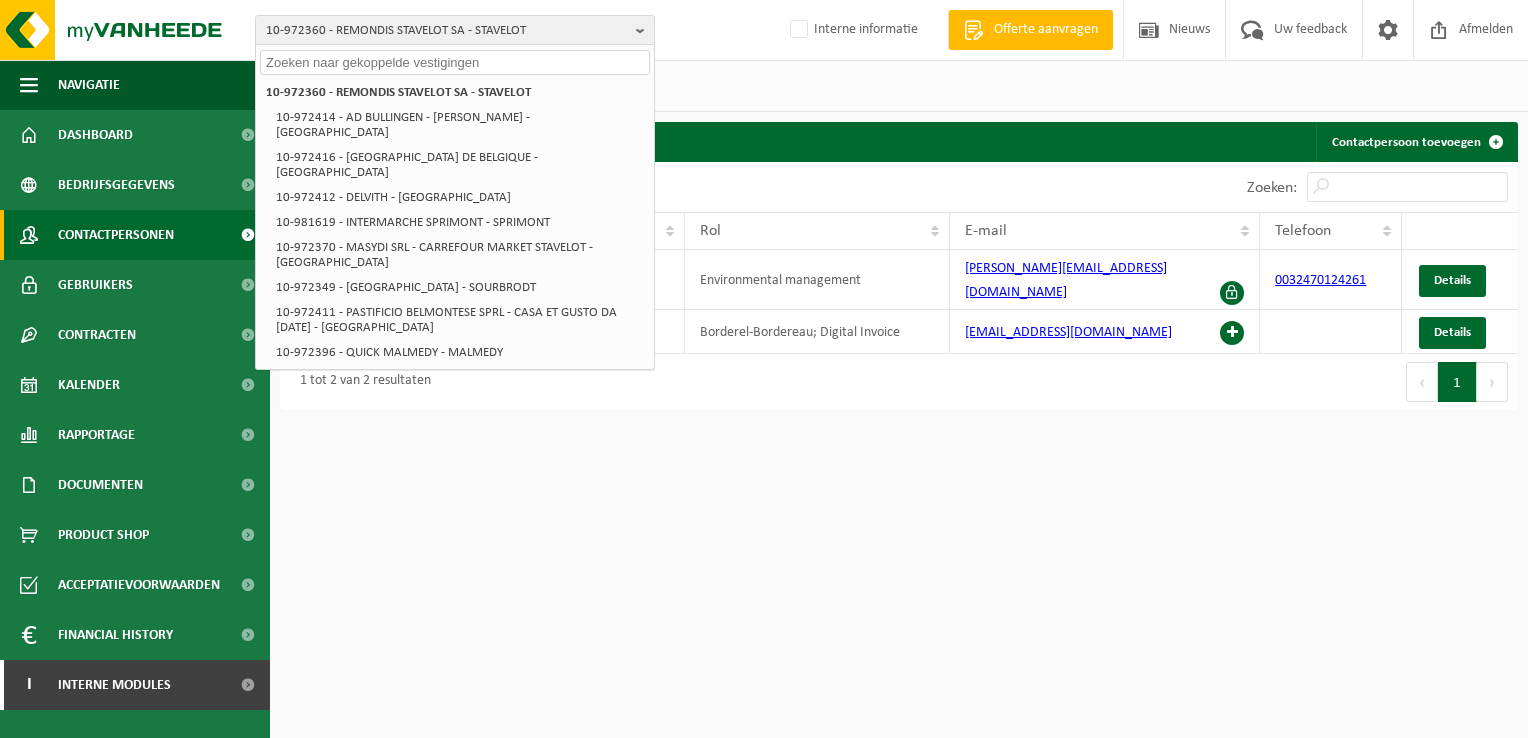 click at bounding box center (455, 62) 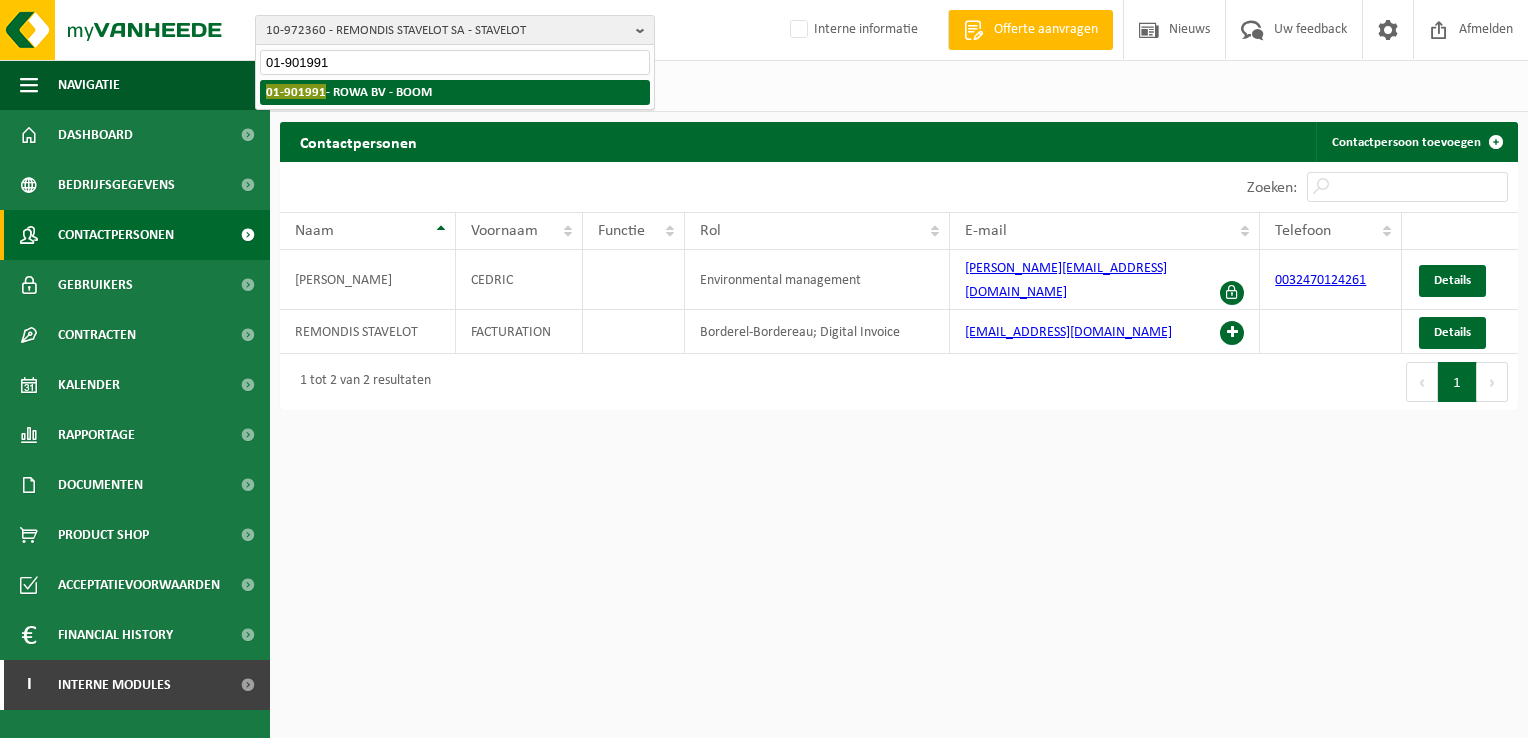 type on "01-901991" 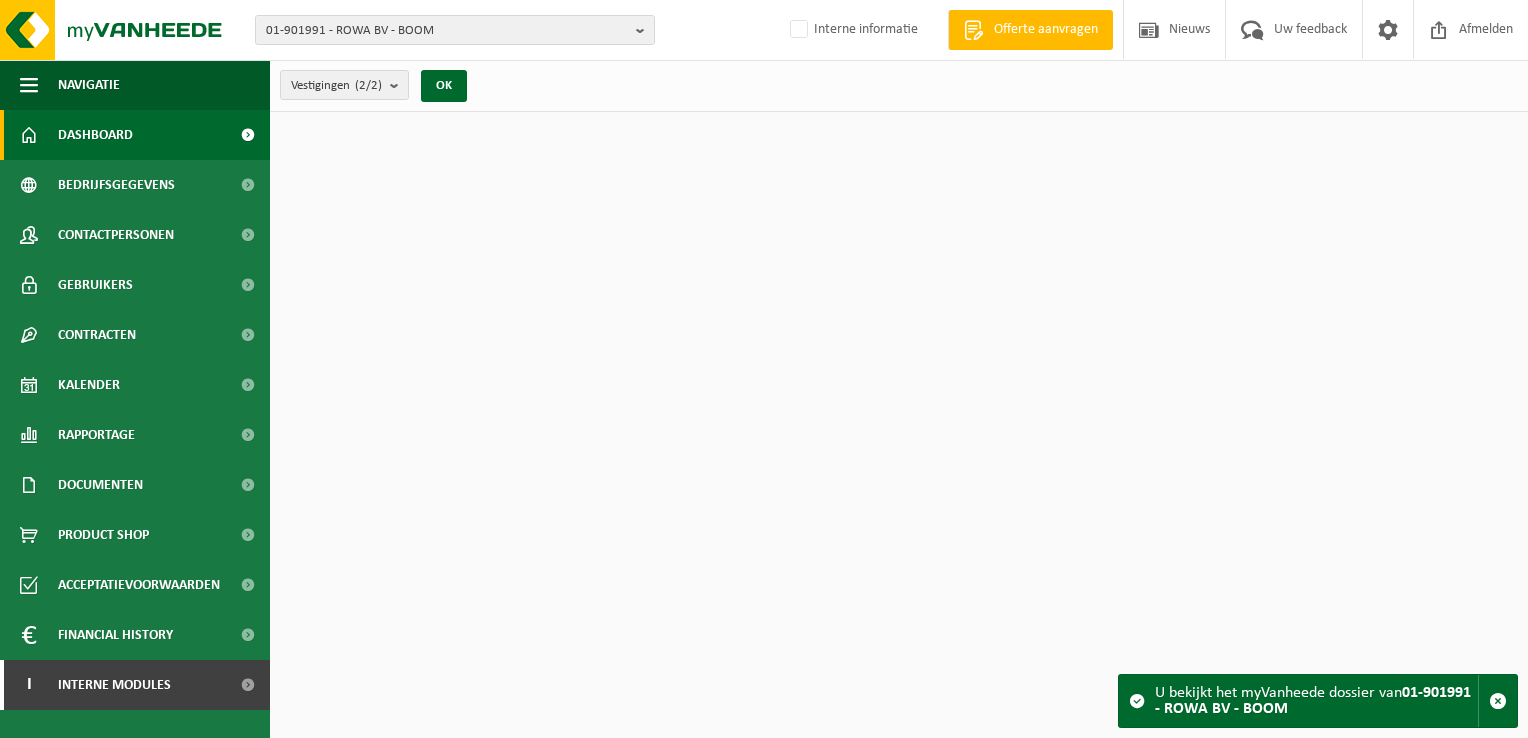 scroll, scrollTop: 0, scrollLeft: 0, axis: both 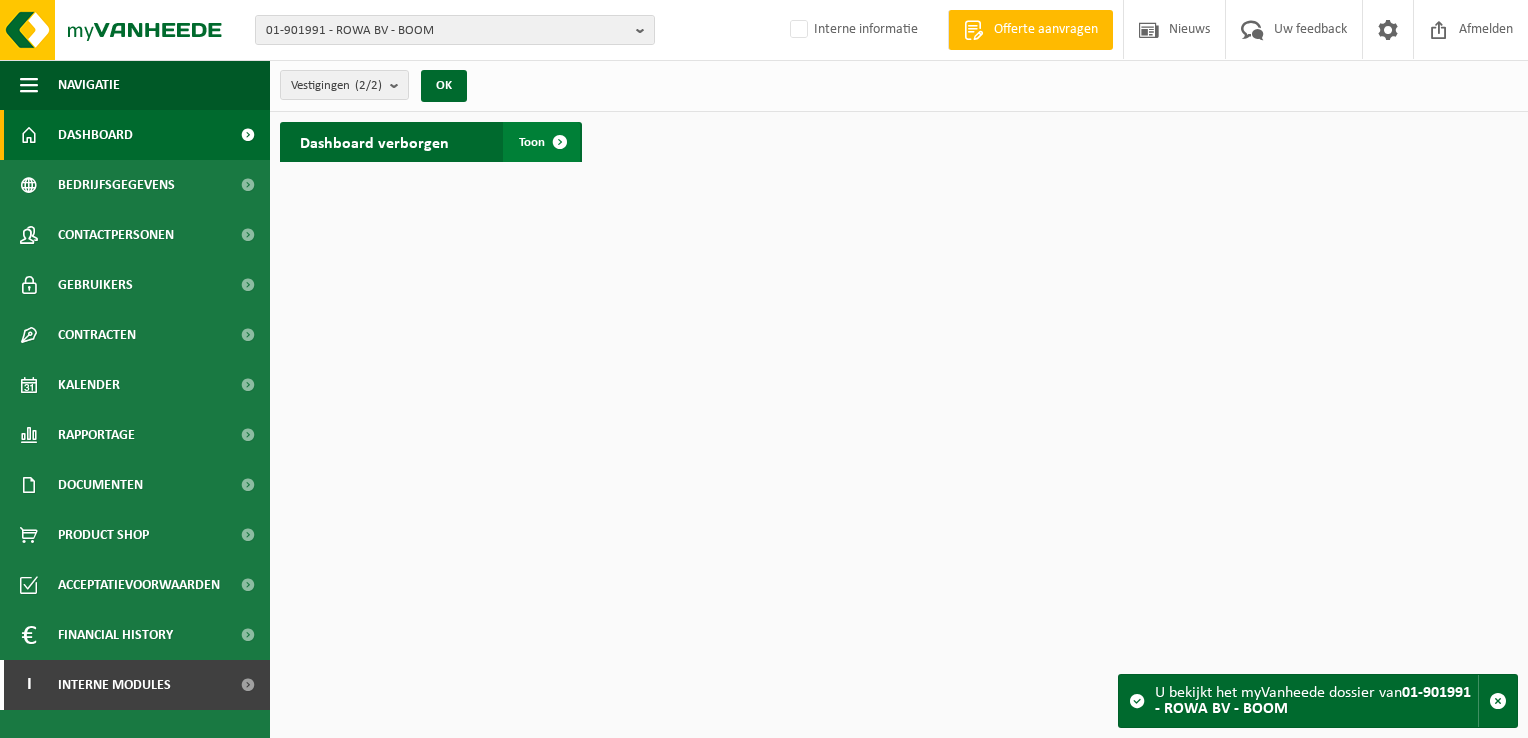 click at bounding box center [560, 142] 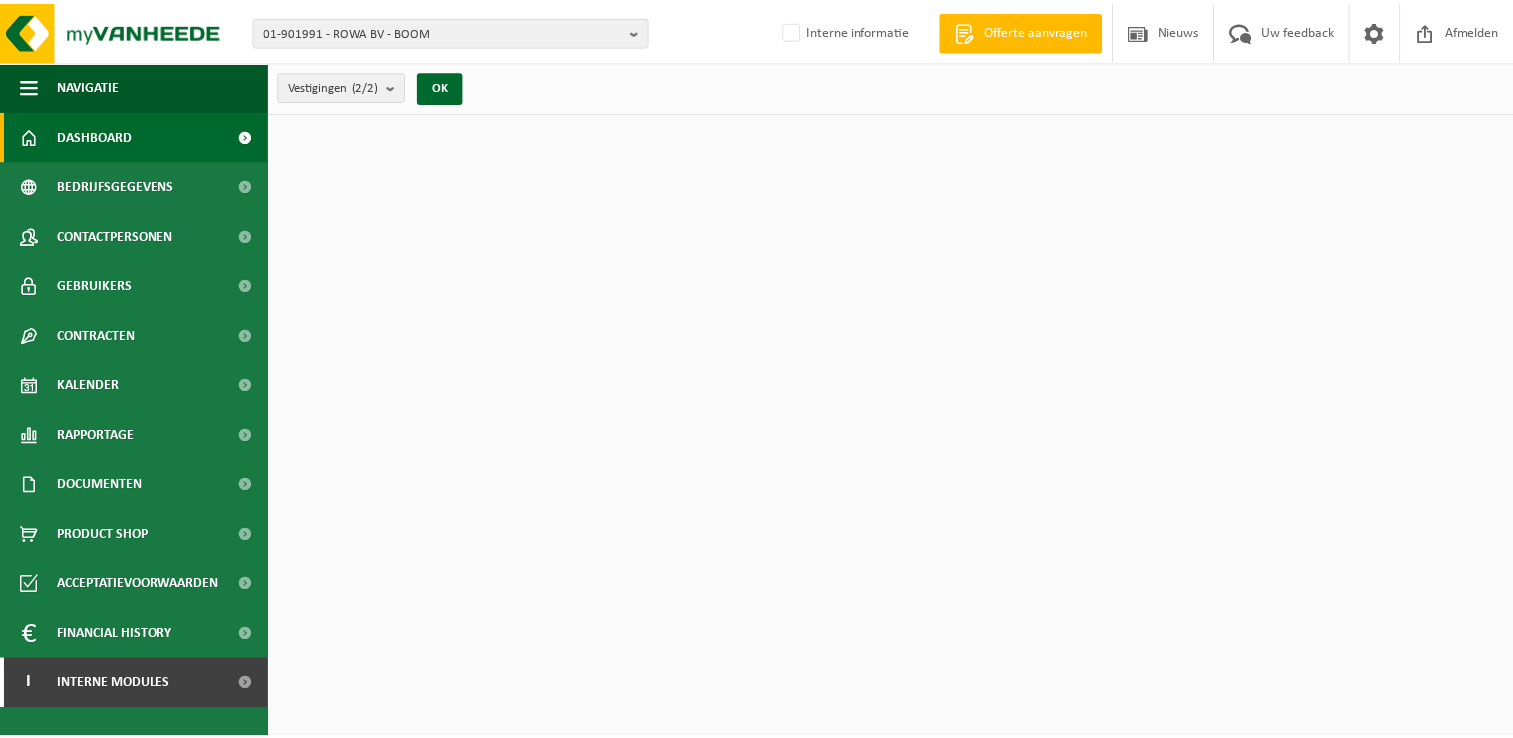 scroll, scrollTop: 0, scrollLeft: 0, axis: both 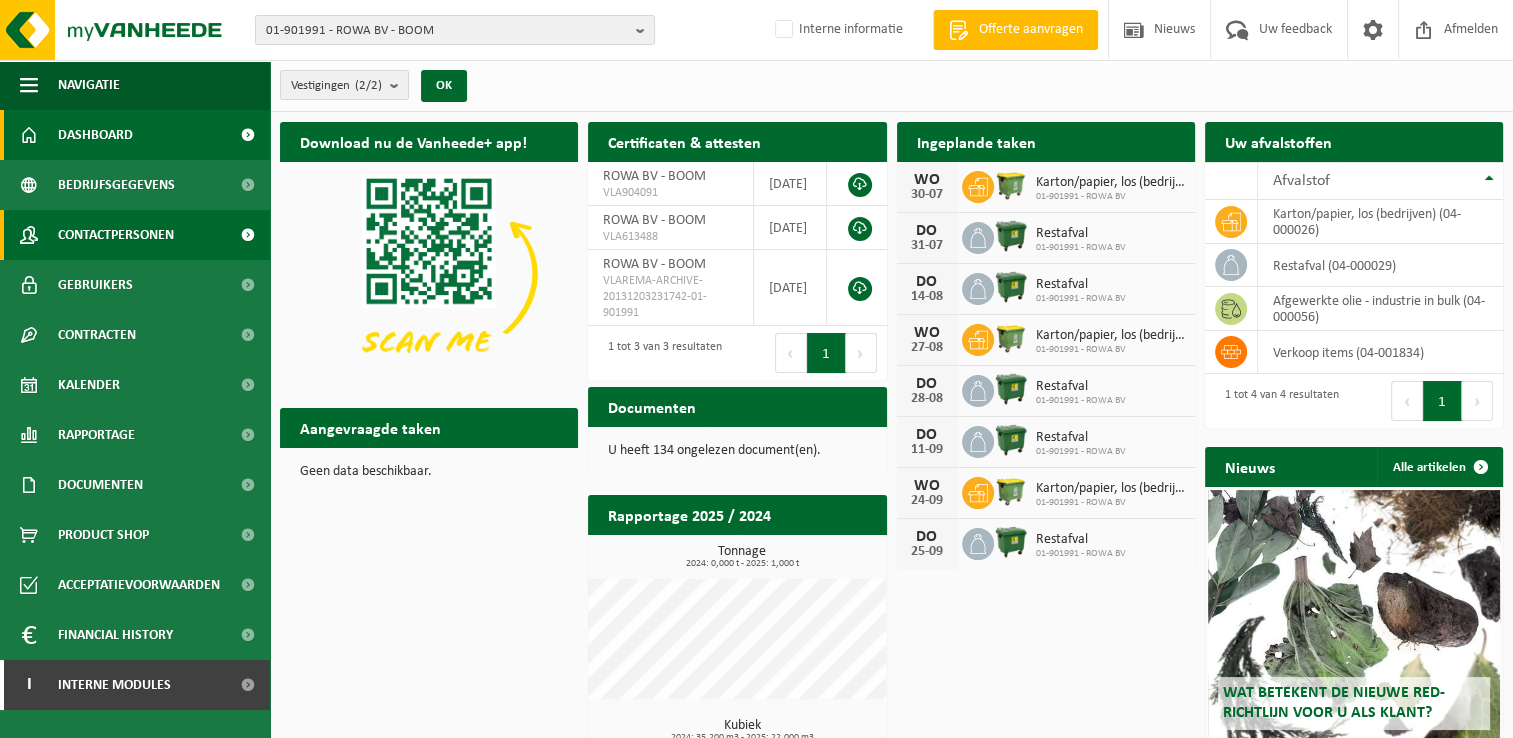 click at bounding box center [247, 235] 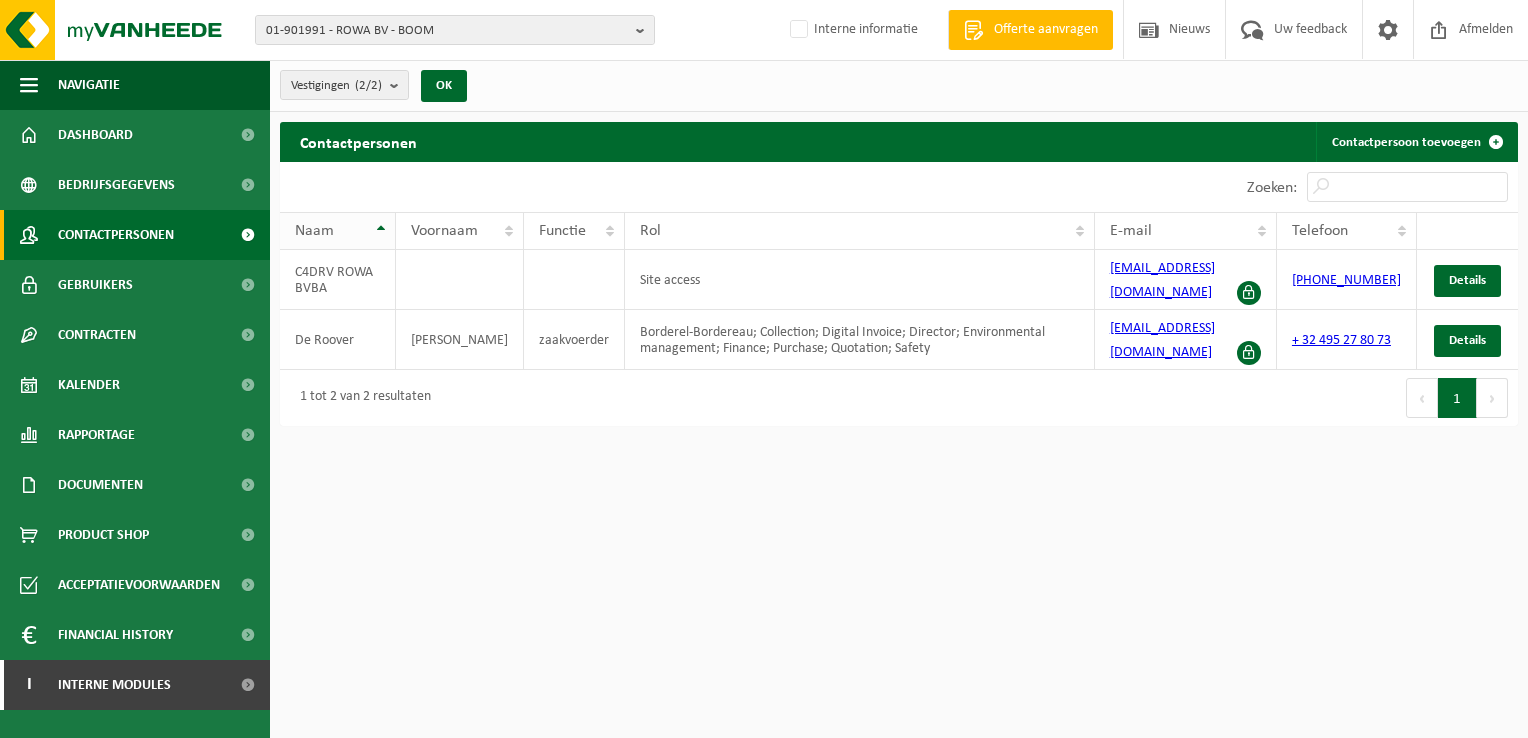 scroll, scrollTop: 0, scrollLeft: 0, axis: both 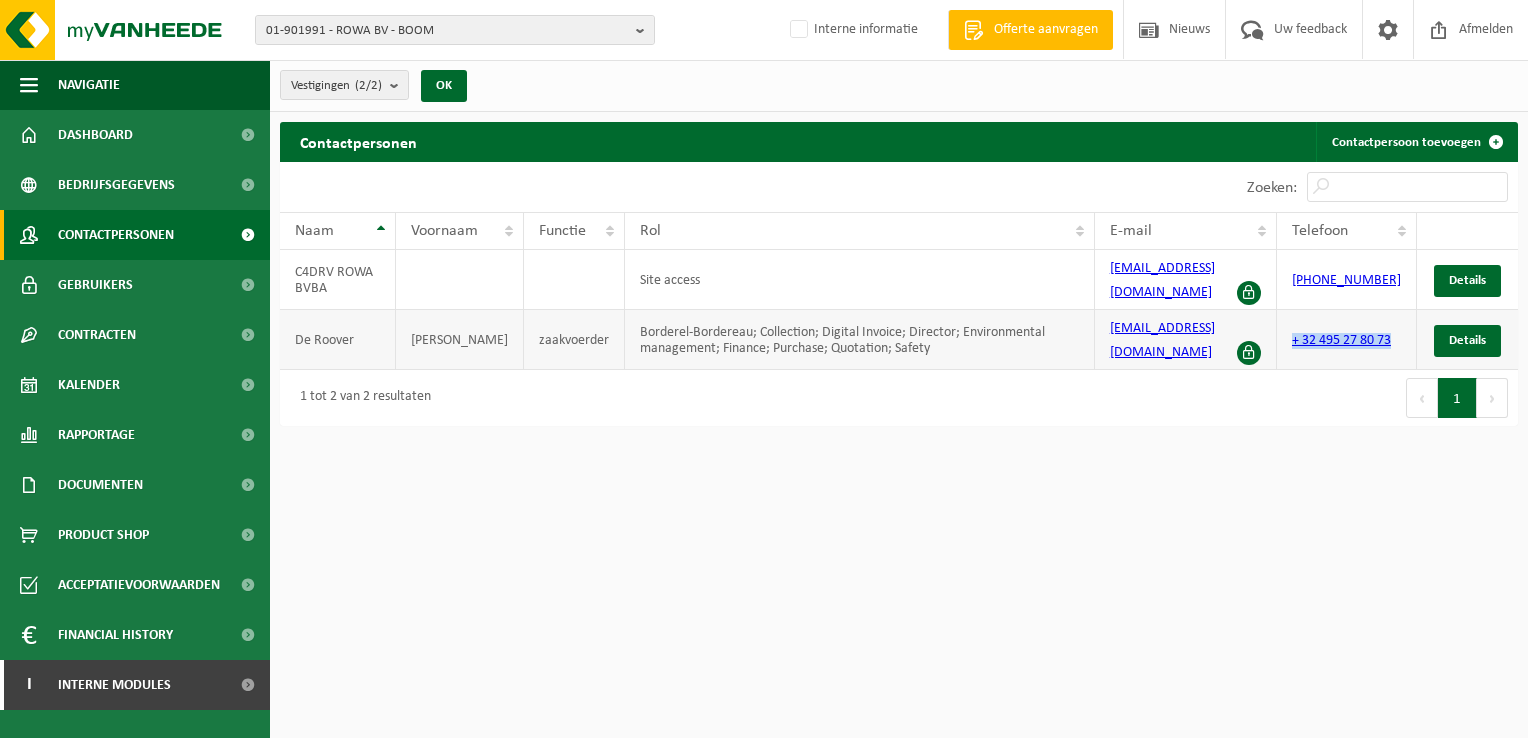 drag, startPoint x: 1304, startPoint y: 335, endPoint x: 1388, endPoint y: 351, distance: 85.51023 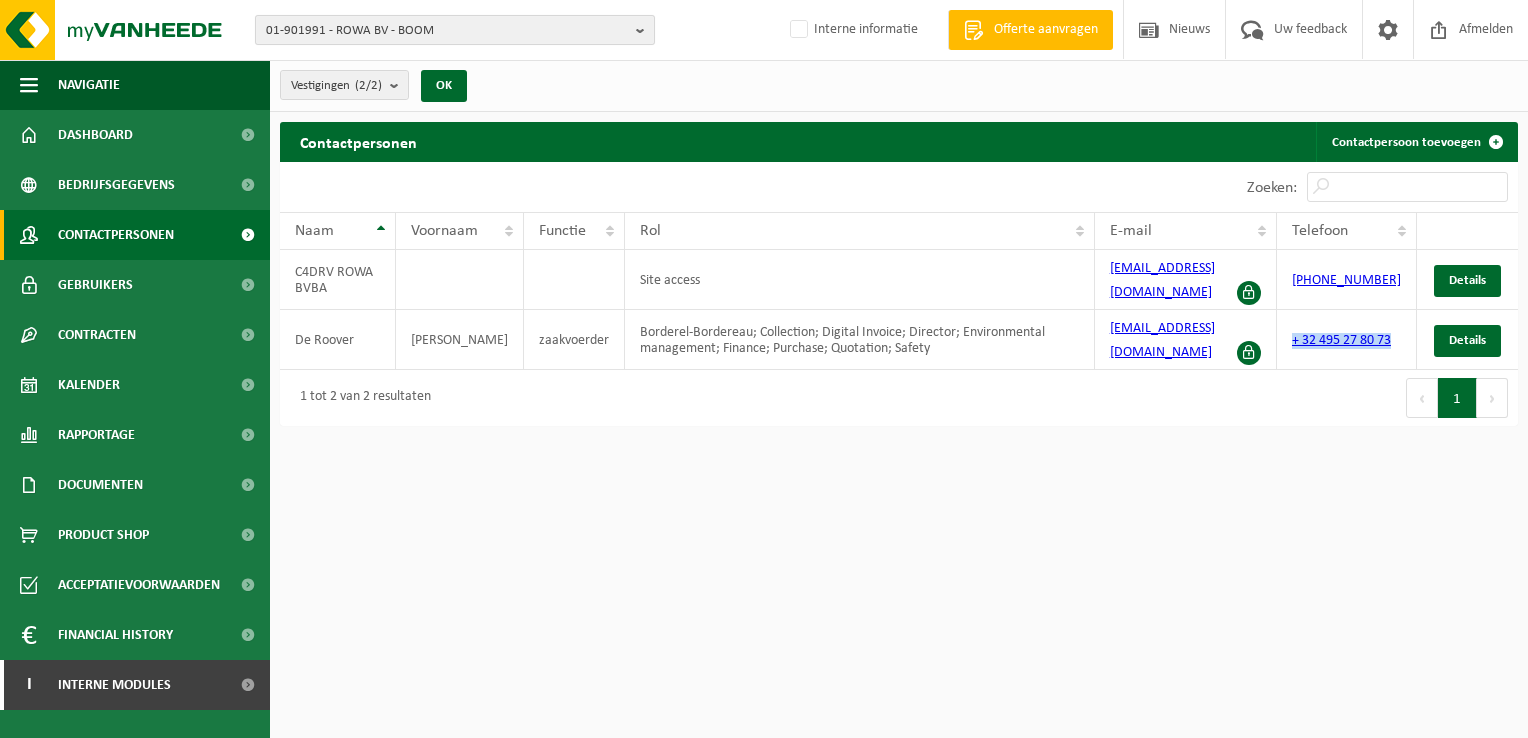 click on "01-901991 - ROWA BV - BOOM" at bounding box center [455, 30] 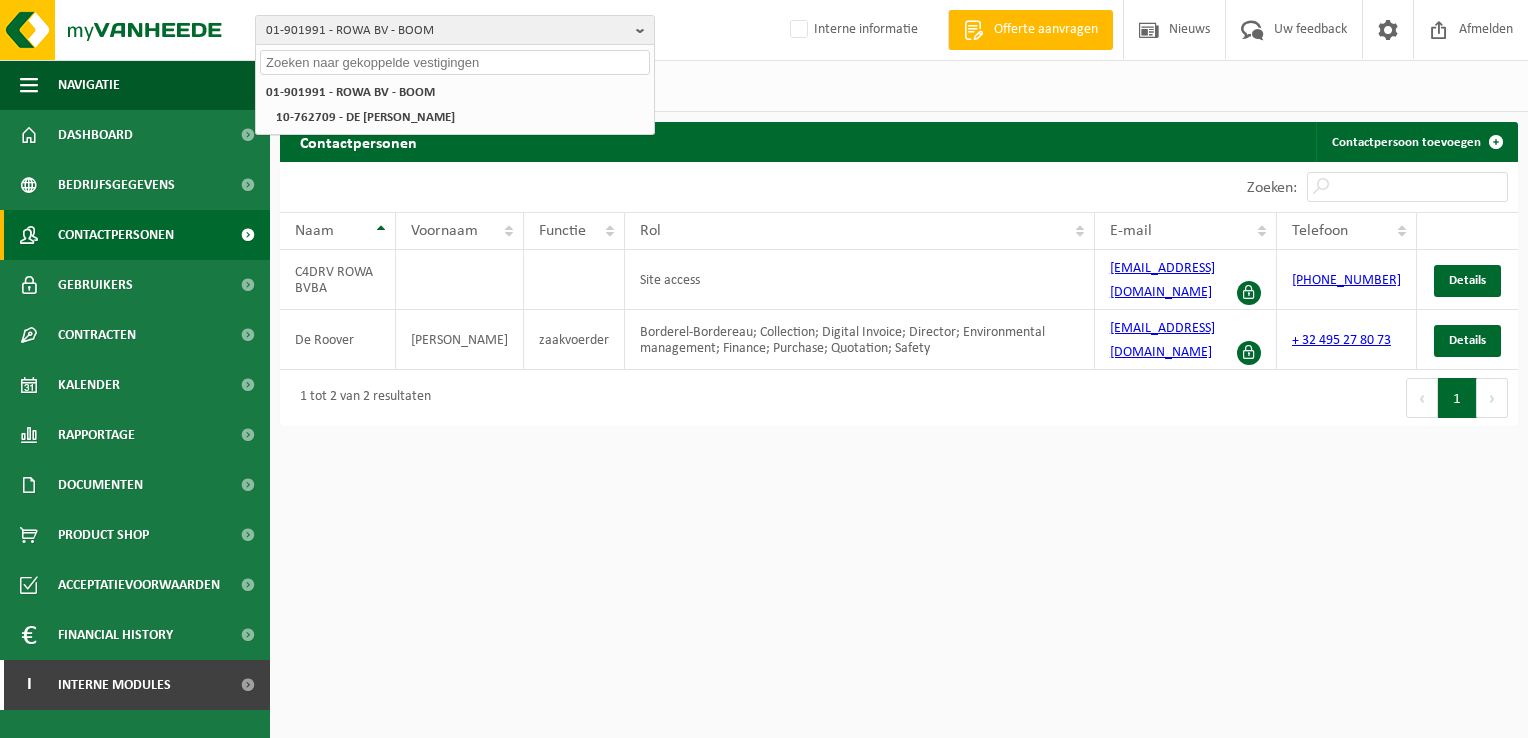 click at bounding box center [455, 62] 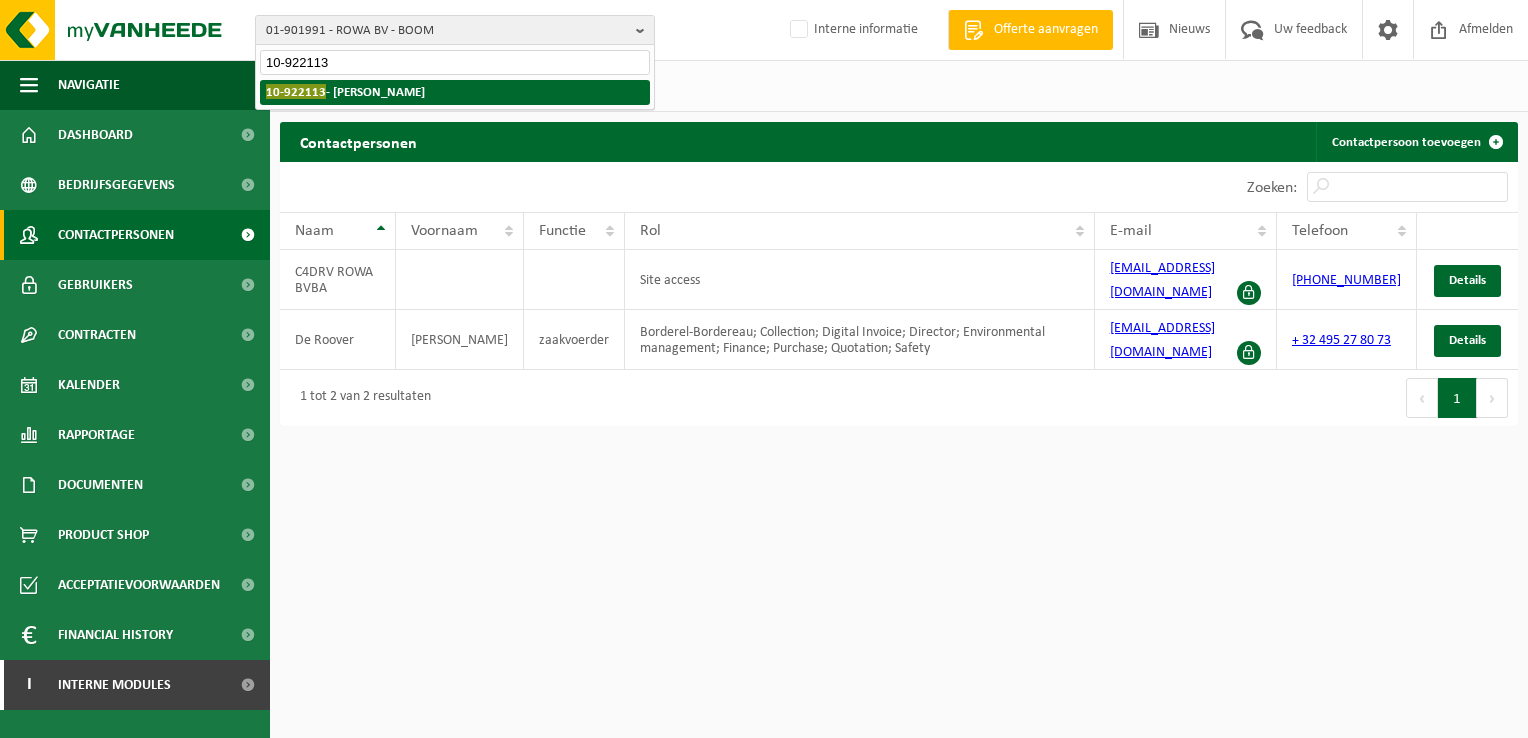 type on "10-922113" 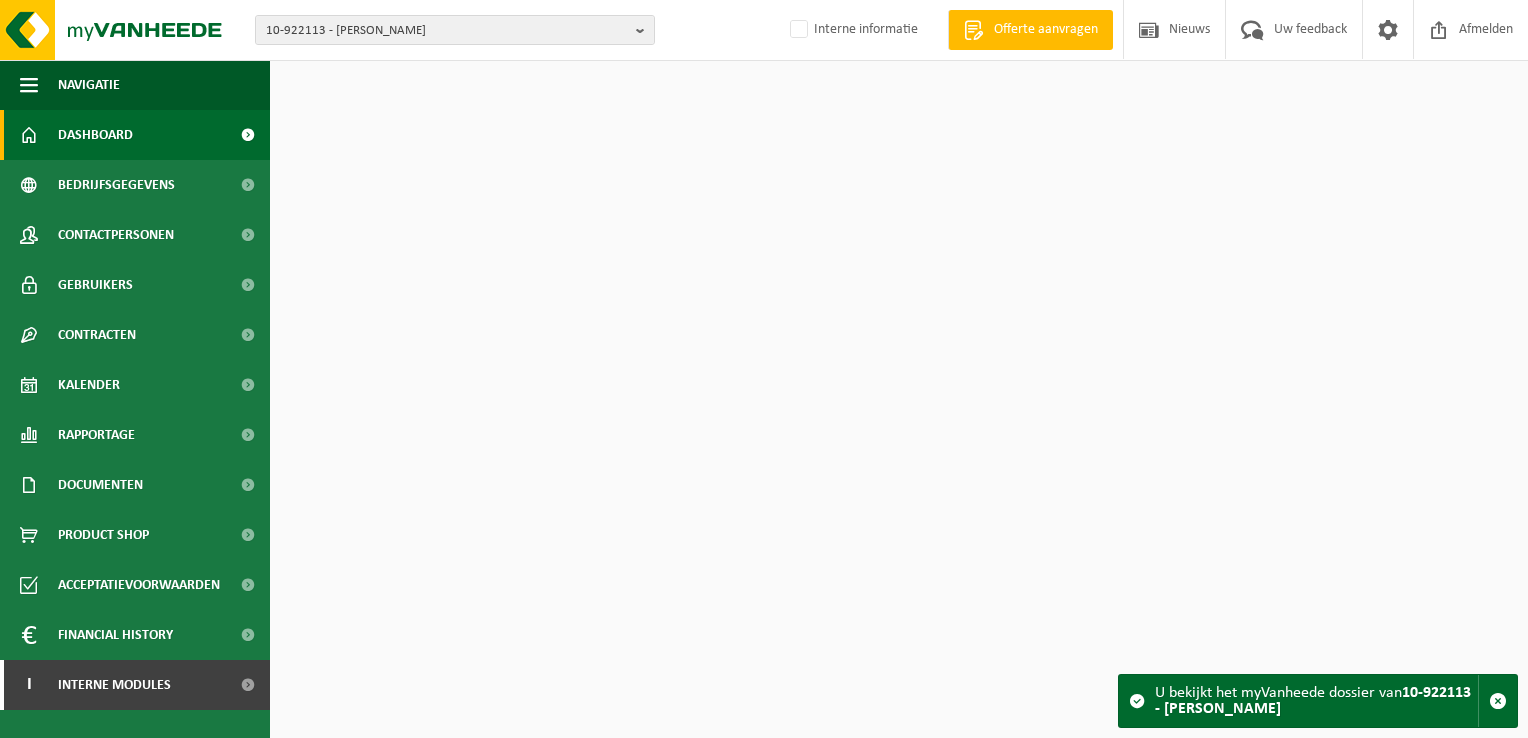 scroll, scrollTop: 0, scrollLeft: 0, axis: both 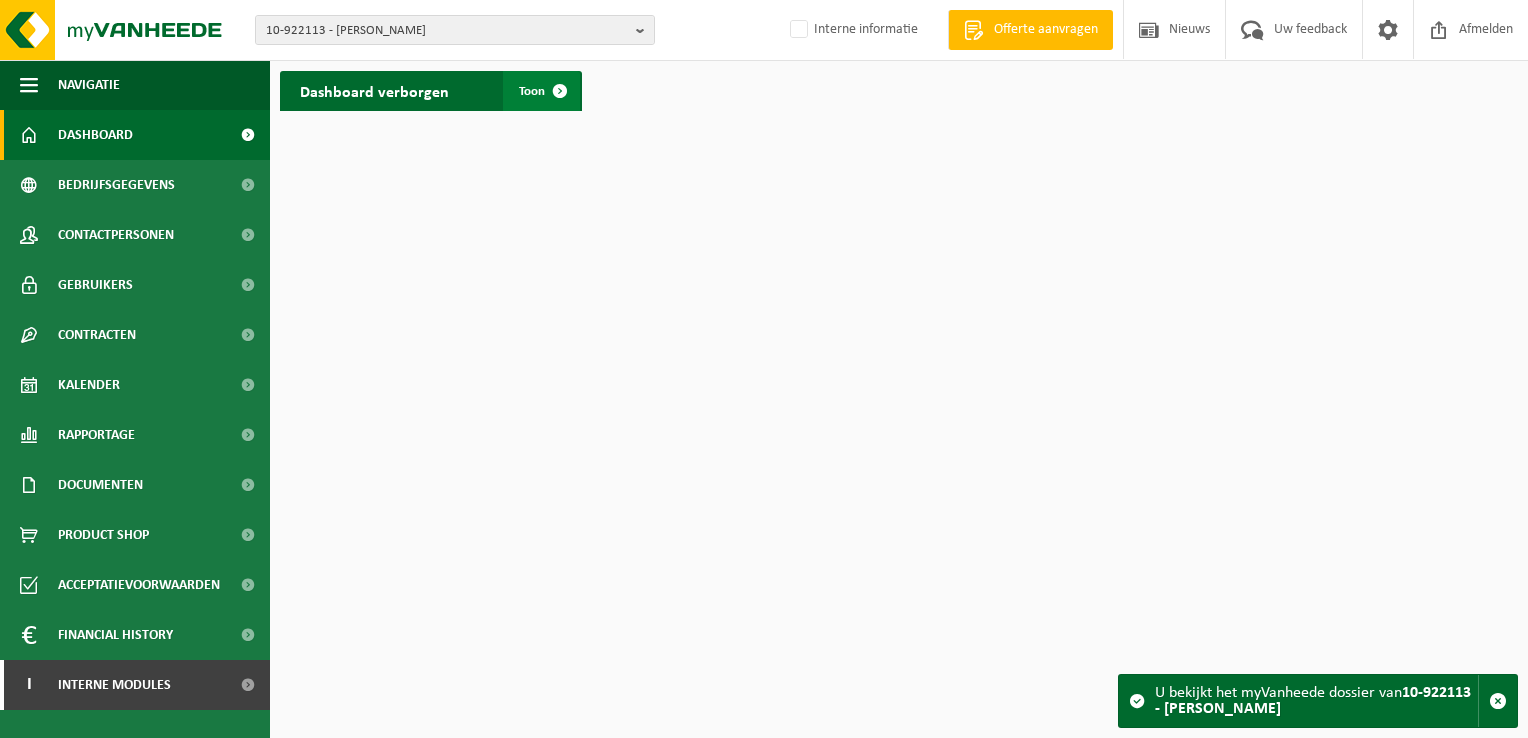 click at bounding box center (560, 91) 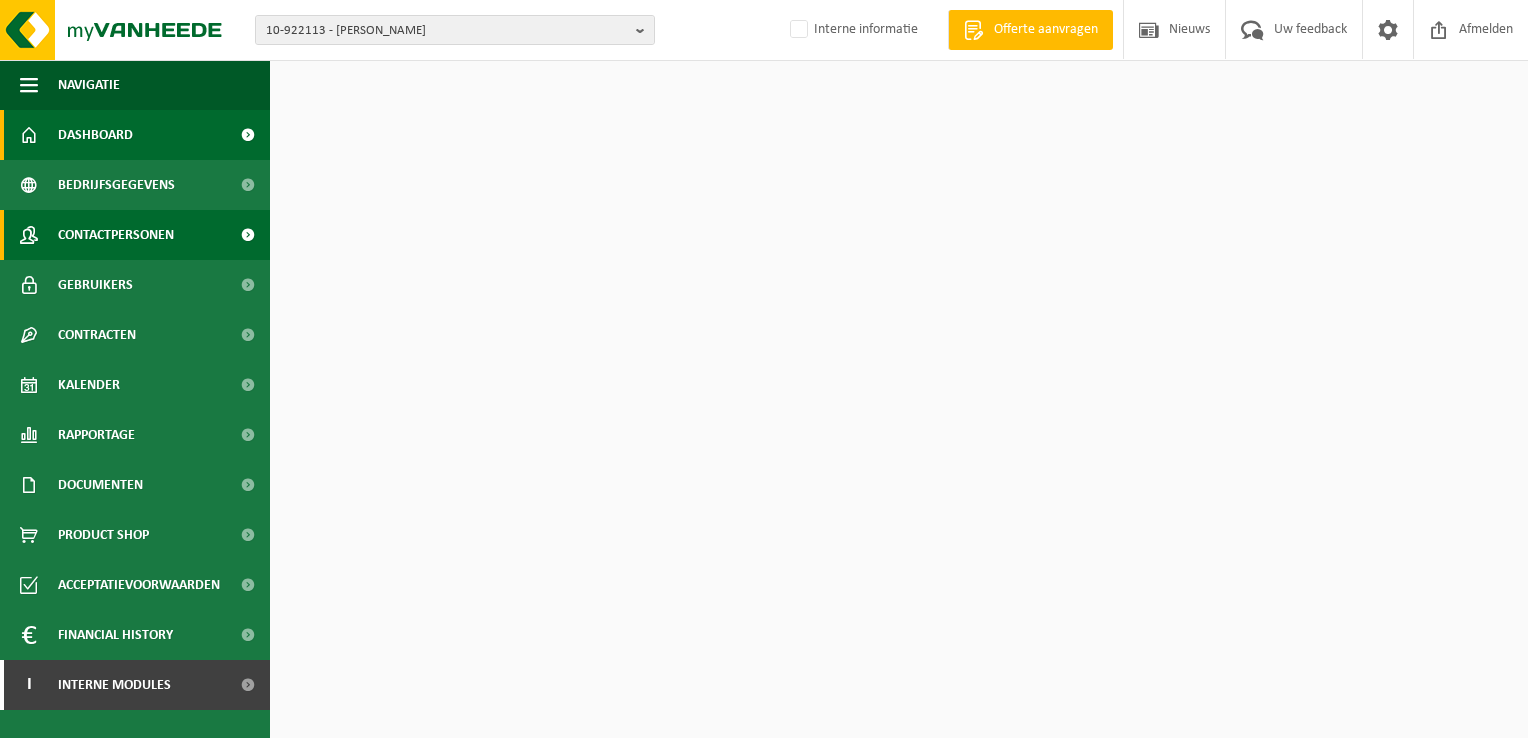 scroll, scrollTop: 0, scrollLeft: 0, axis: both 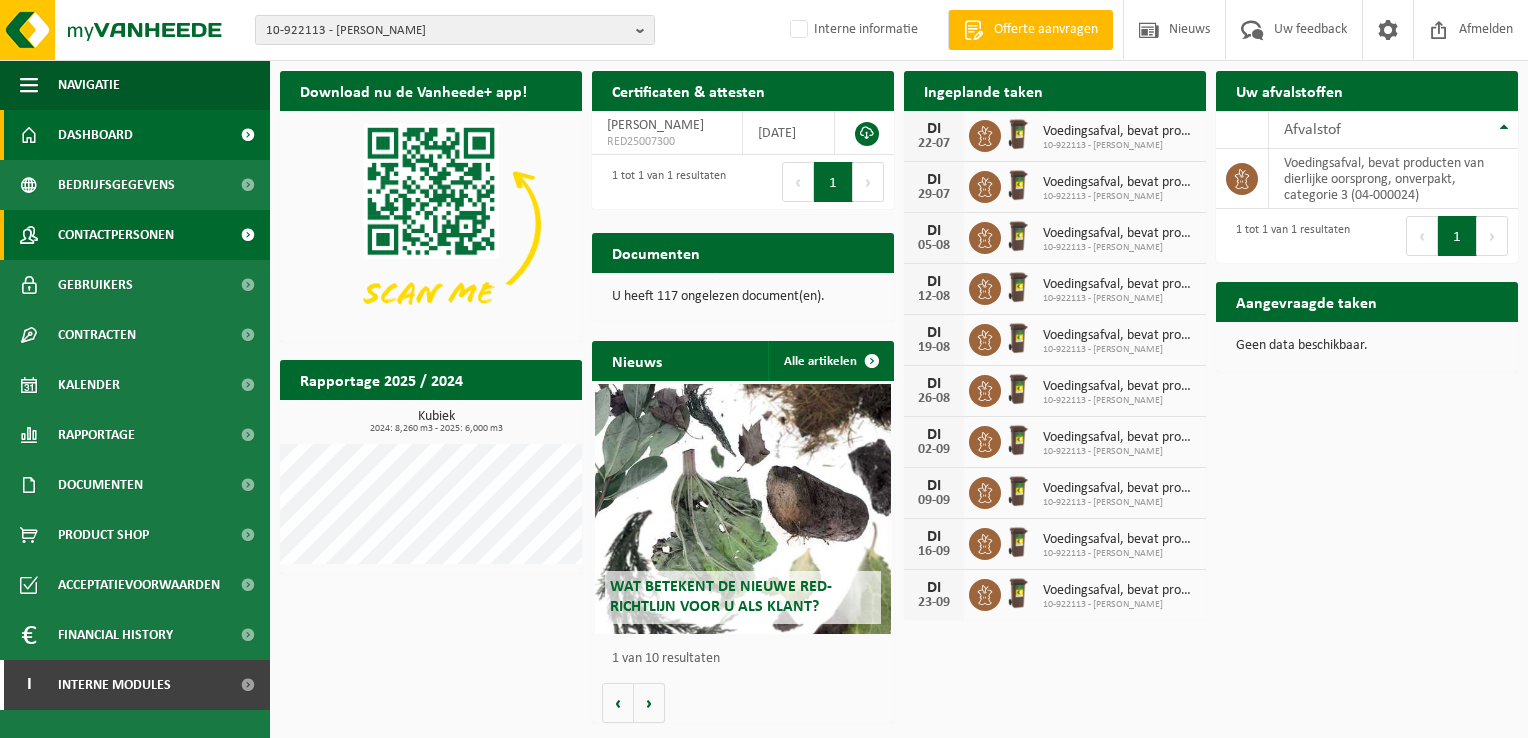 click on "Contactpersonen" at bounding box center [116, 235] 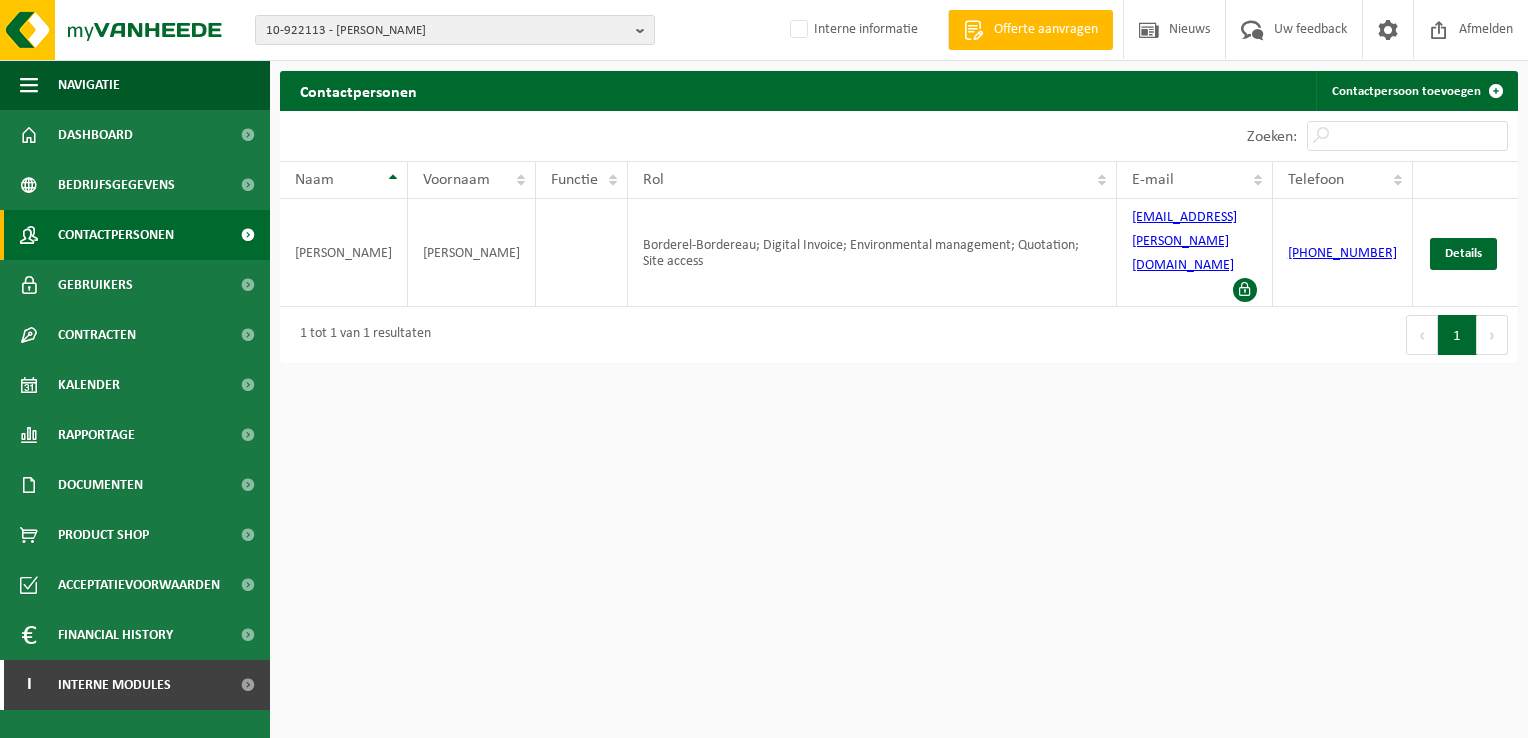 scroll, scrollTop: 0, scrollLeft: 0, axis: both 